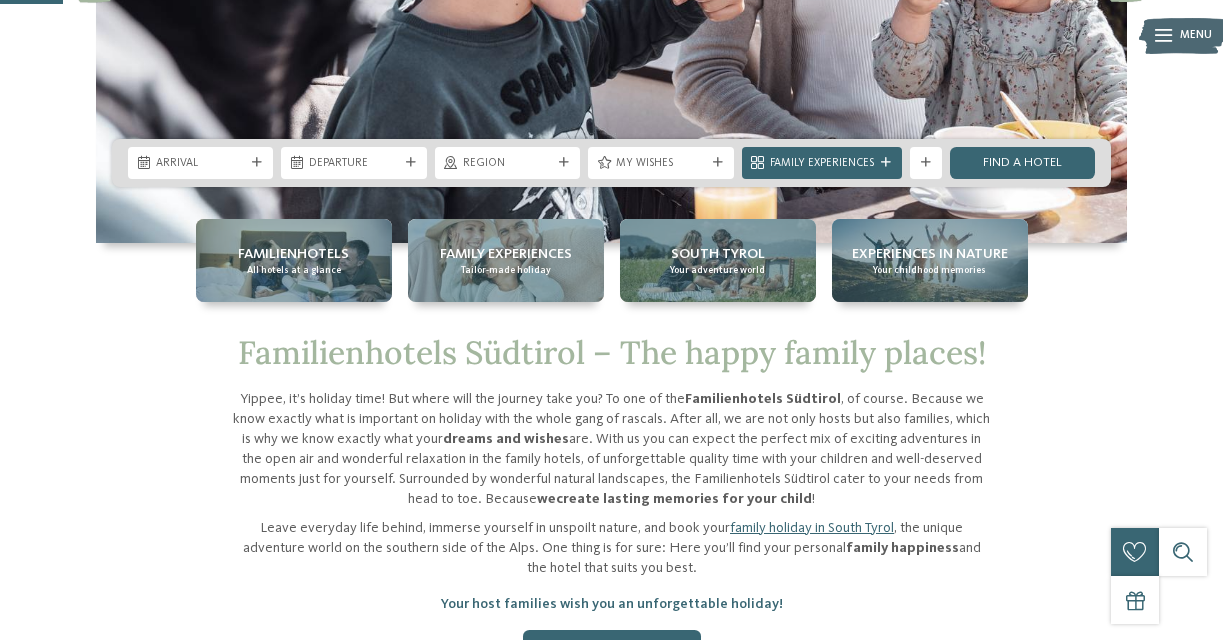 scroll, scrollTop: 370, scrollLeft: 0, axis: vertical 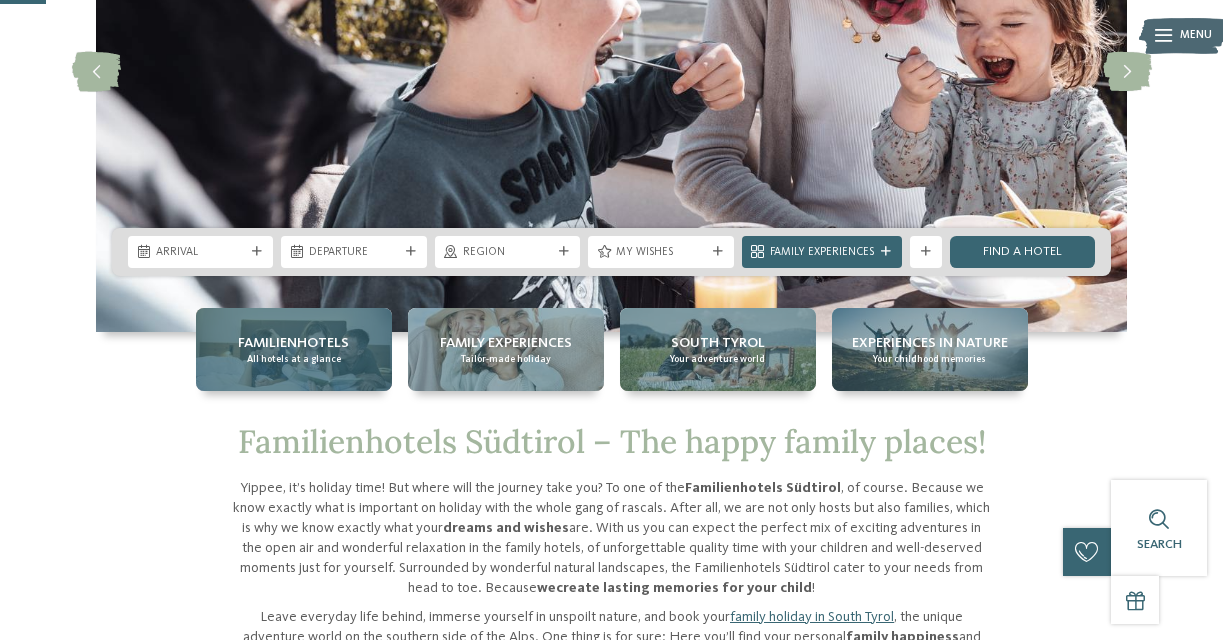 click on "Familienhotels" at bounding box center [293, 343] 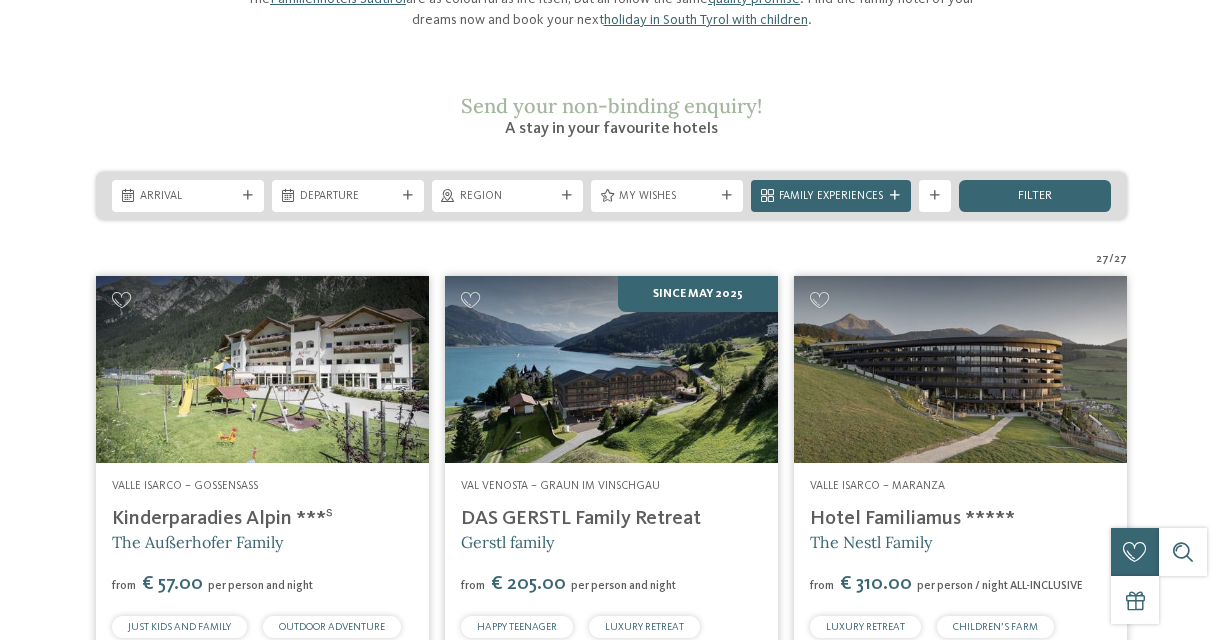 scroll, scrollTop: 306, scrollLeft: 0, axis: vertical 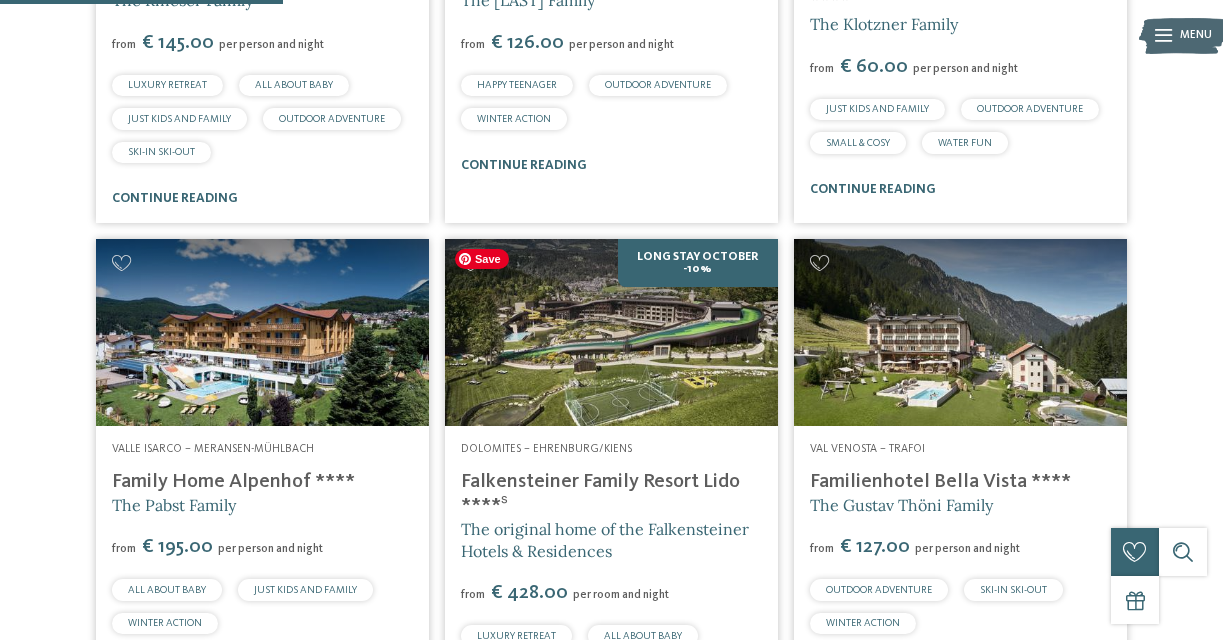 click at bounding box center (611, 332) 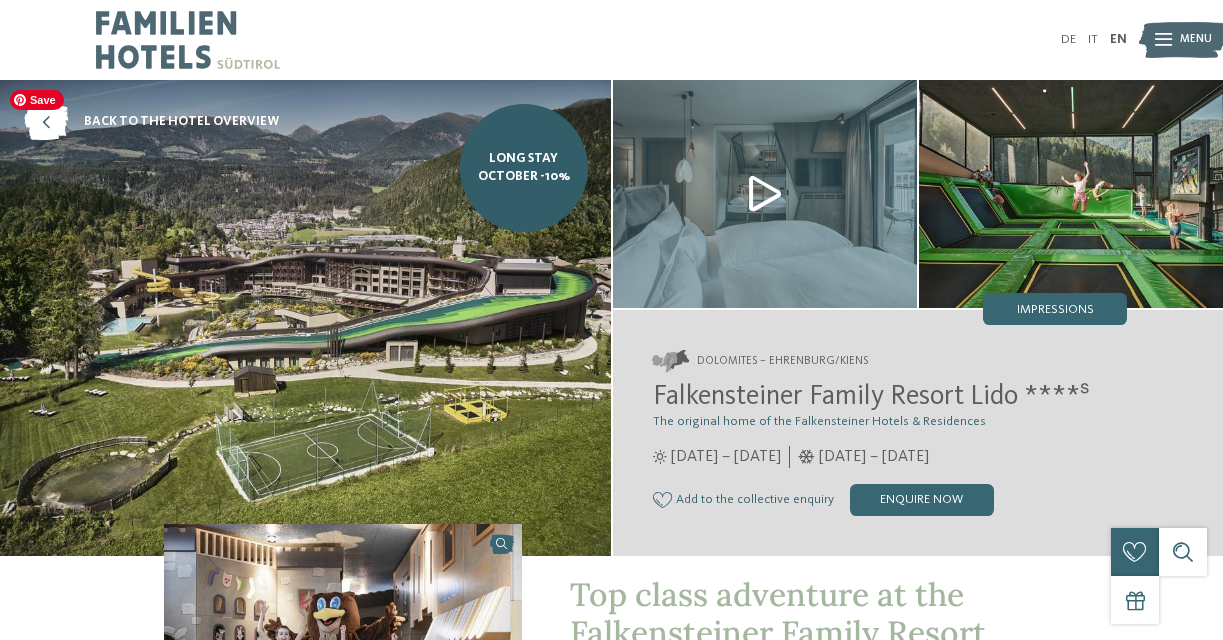 scroll, scrollTop: 0, scrollLeft: 0, axis: both 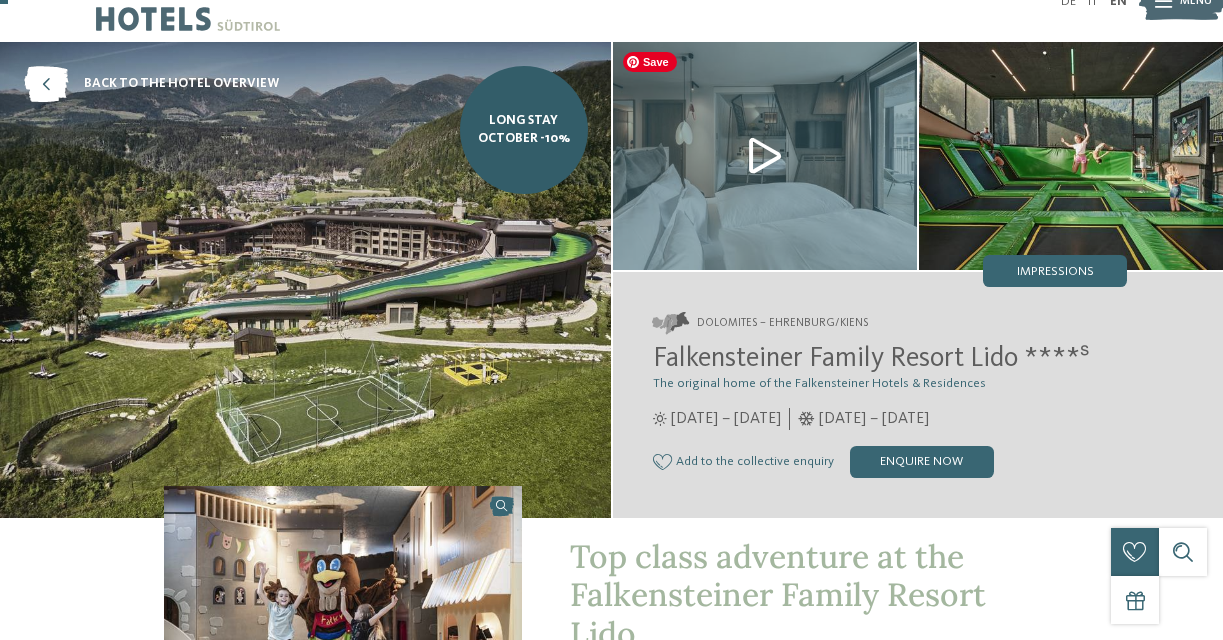 click at bounding box center [765, 156] 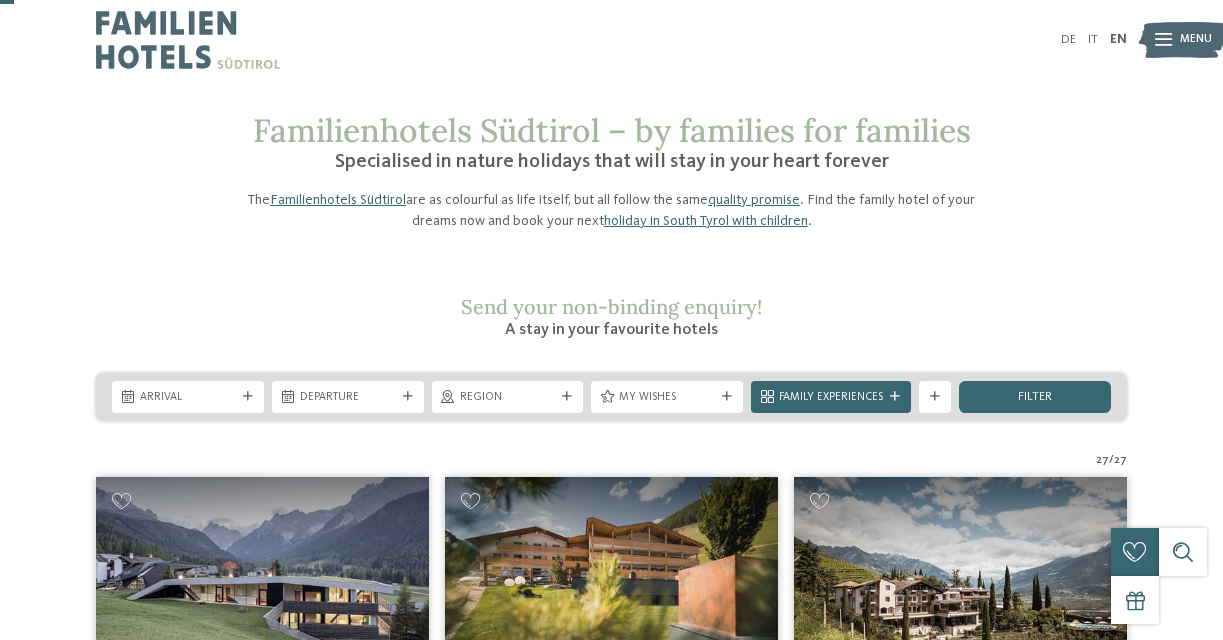 scroll, scrollTop: 104, scrollLeft: 0, axis: vertical 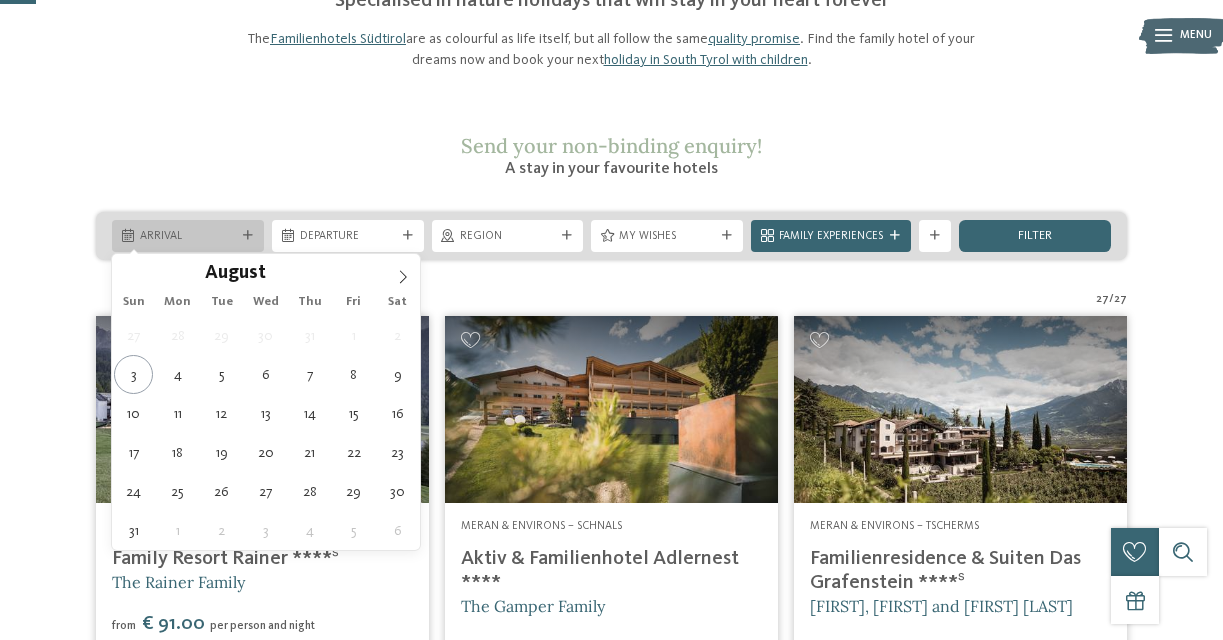 click on "Arrival" at bounding box center (188, 237) 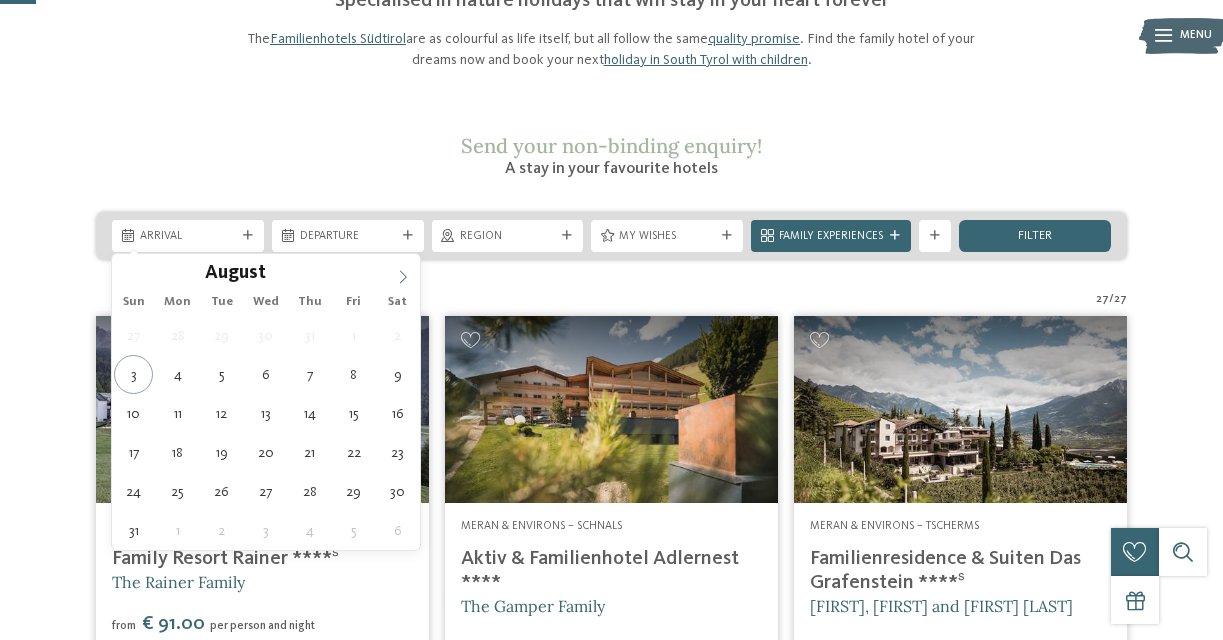 click 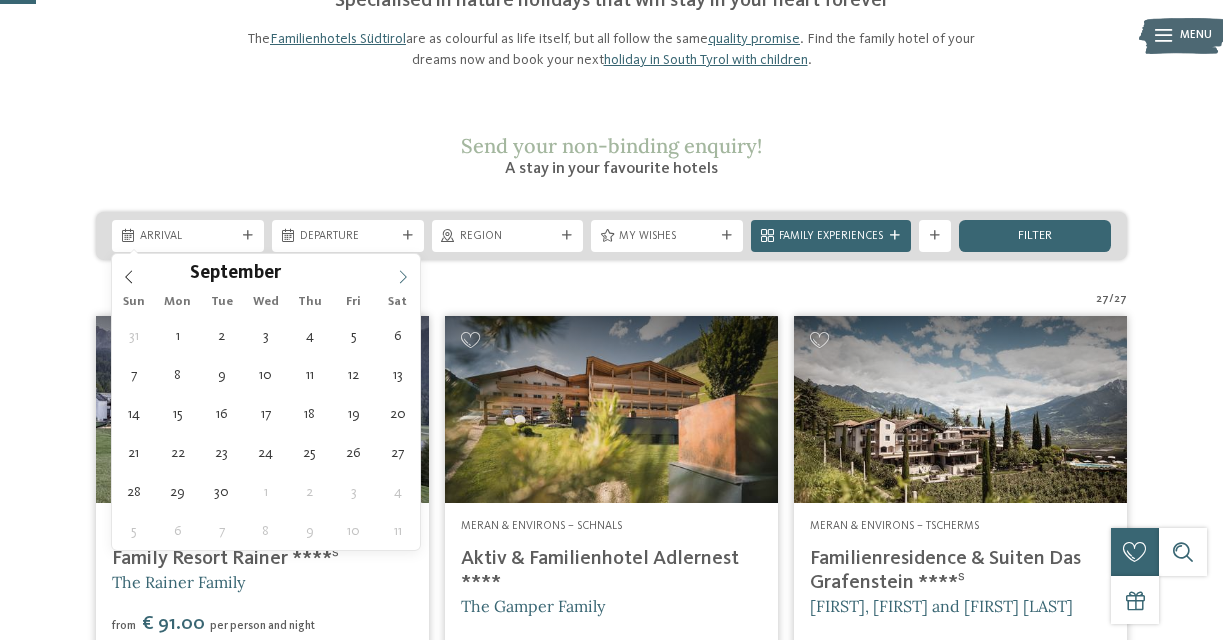 click 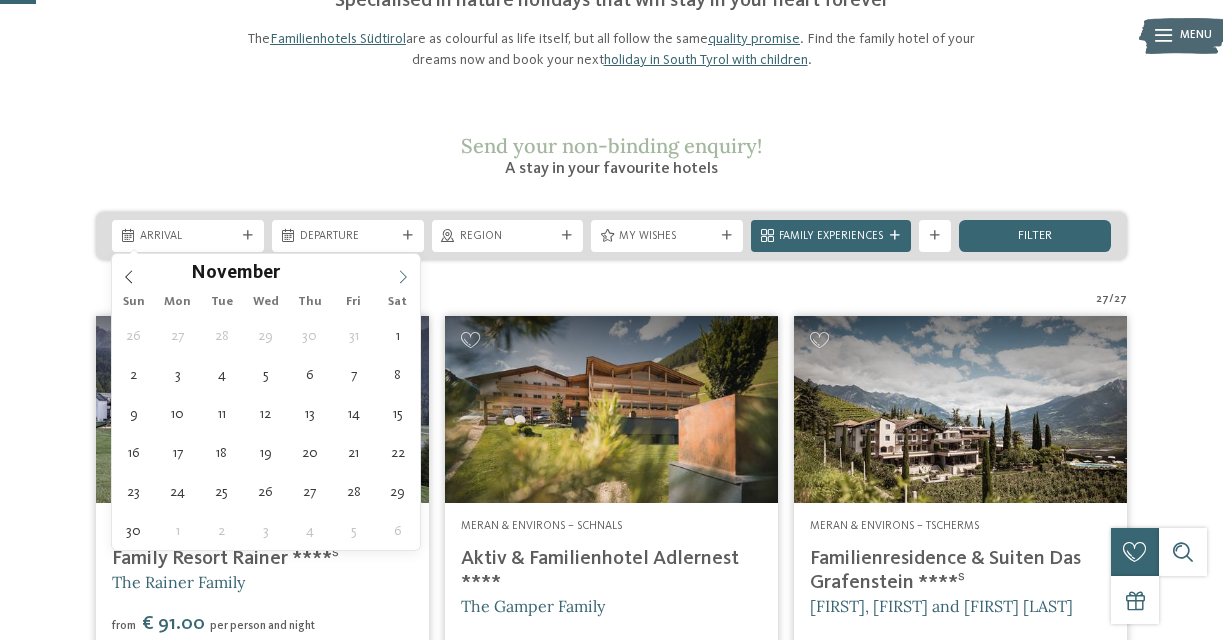 click 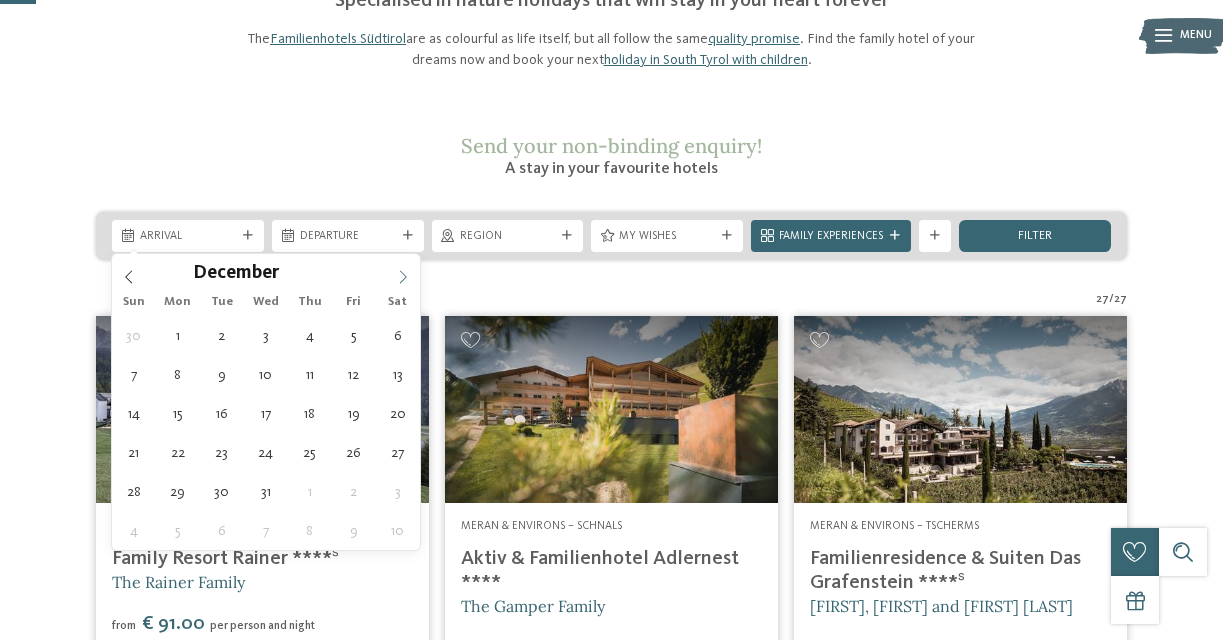 type on "****" 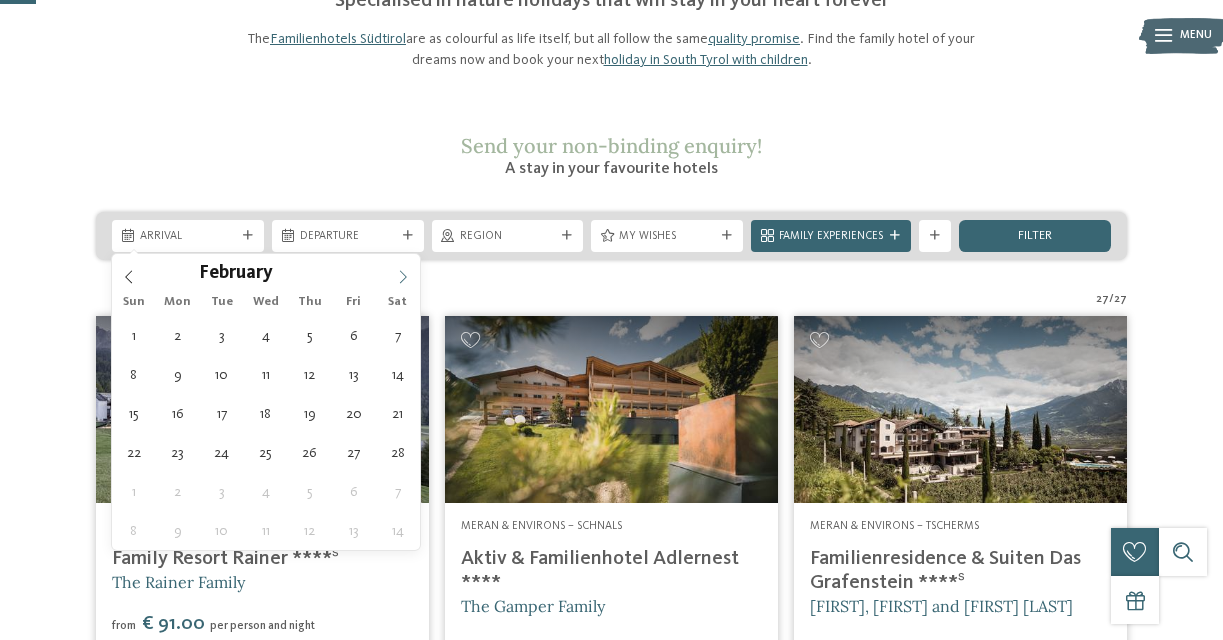 click 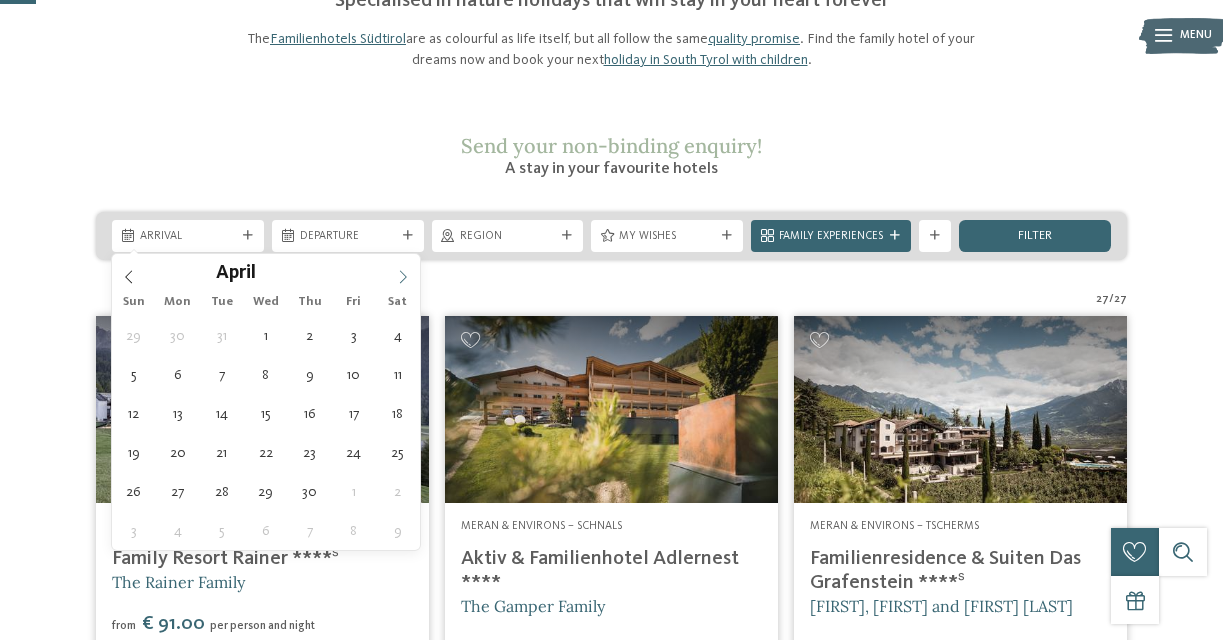 click 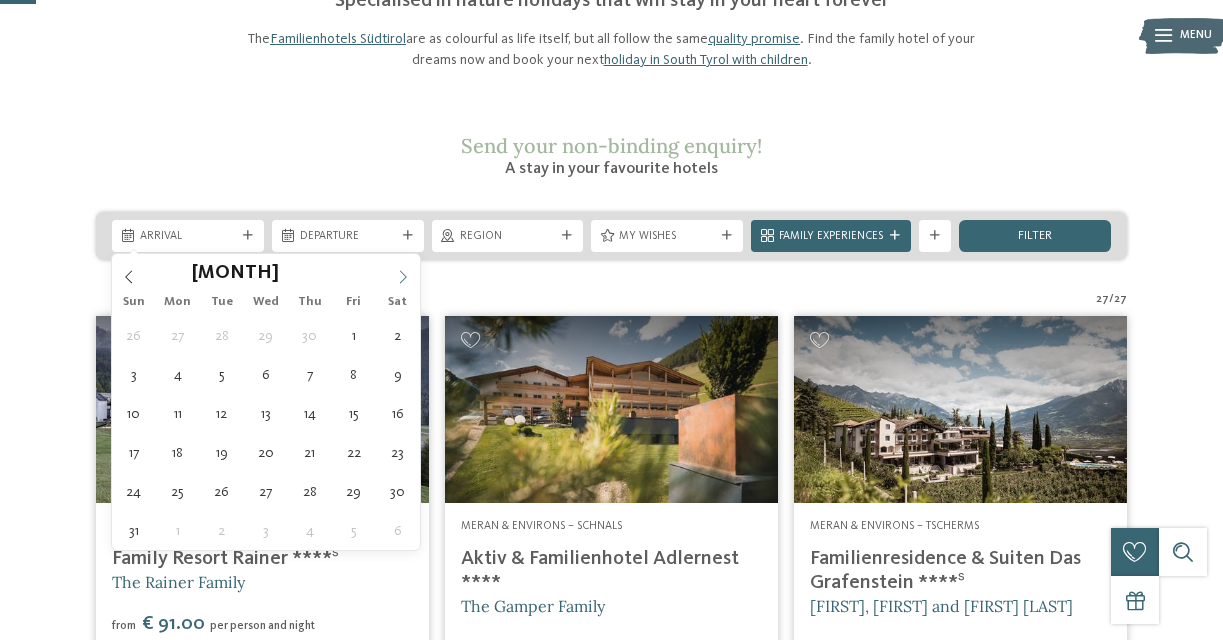 click 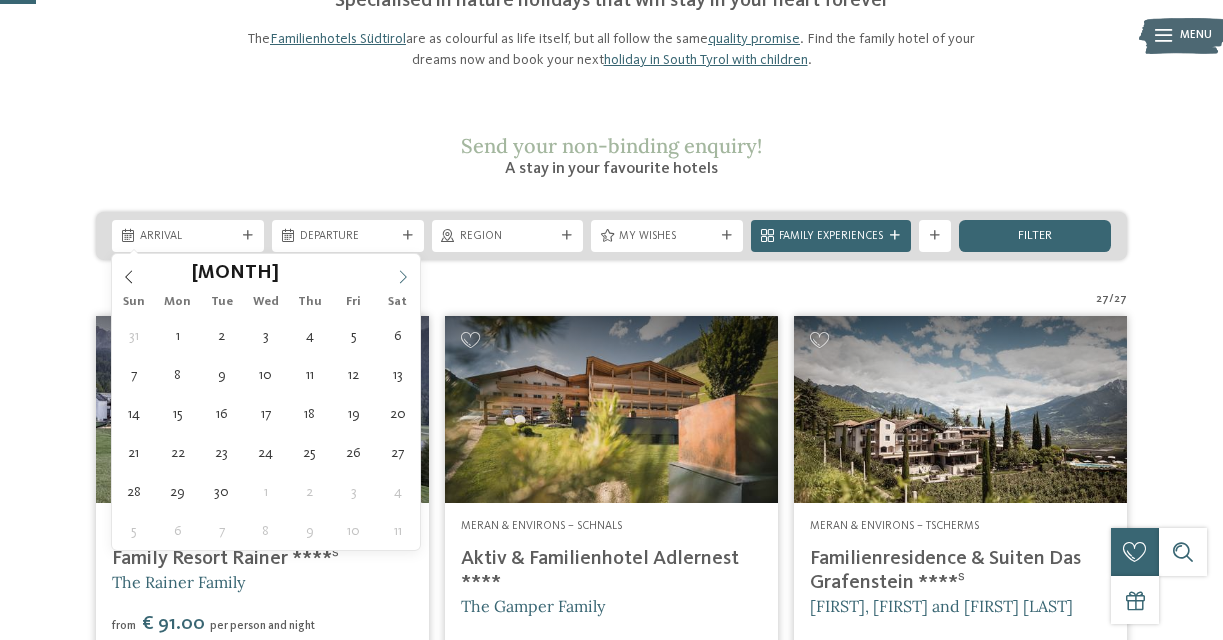 click 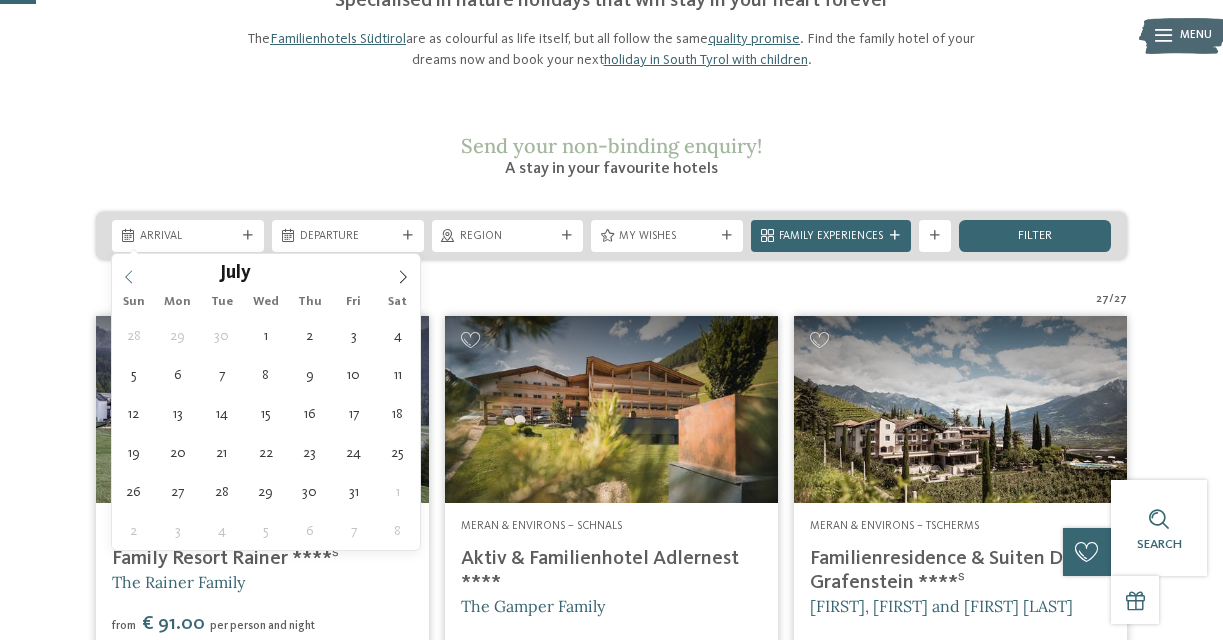 click 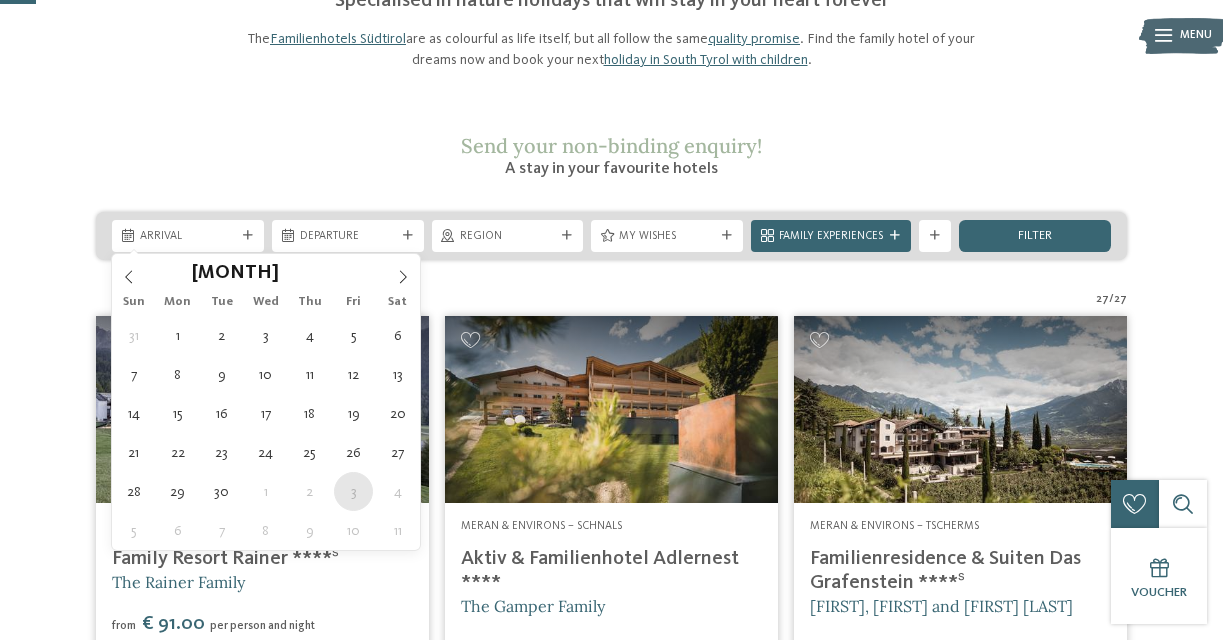 type on "03.07.2026" 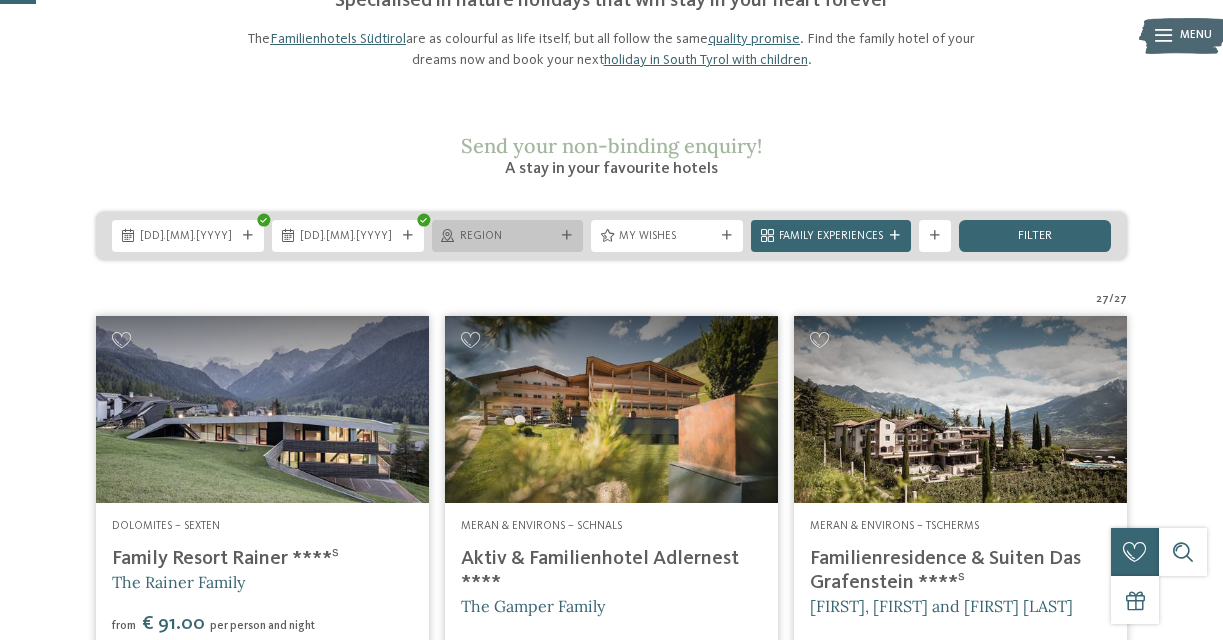 click on "Region" at bounding box center [508, 237] 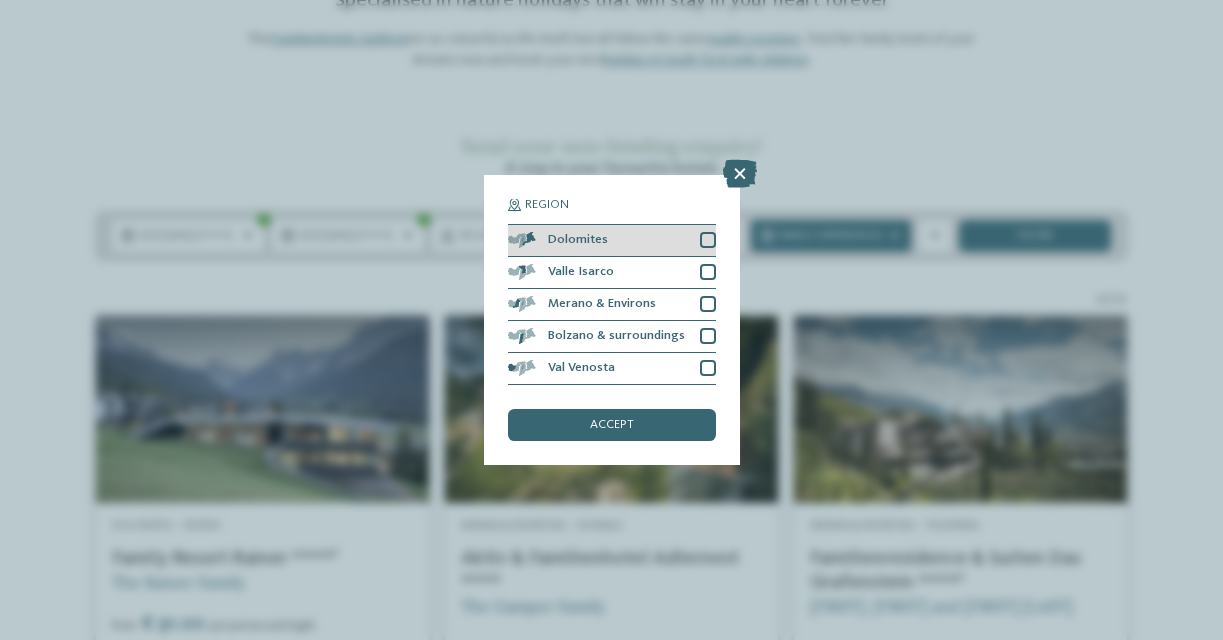 click on "Dolomites" at bounding box center [612, 241] 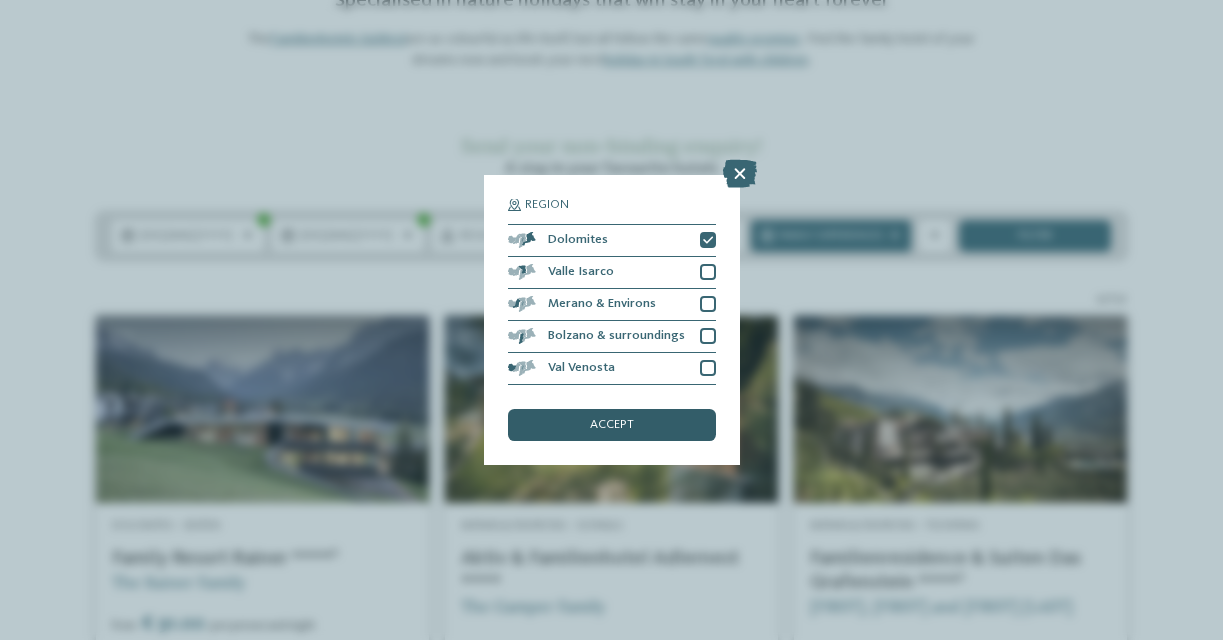 click on "accept" at bounding box center (612, 425) 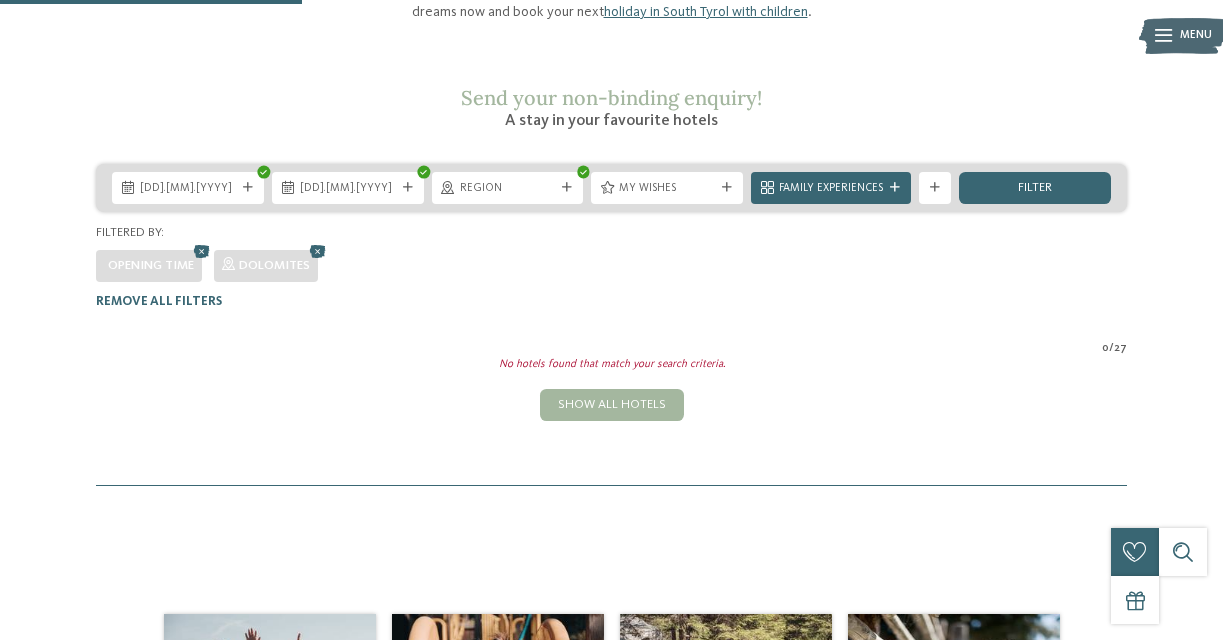 scroll, scrollTop: 199, scrollLeft: 0, axis: vertical 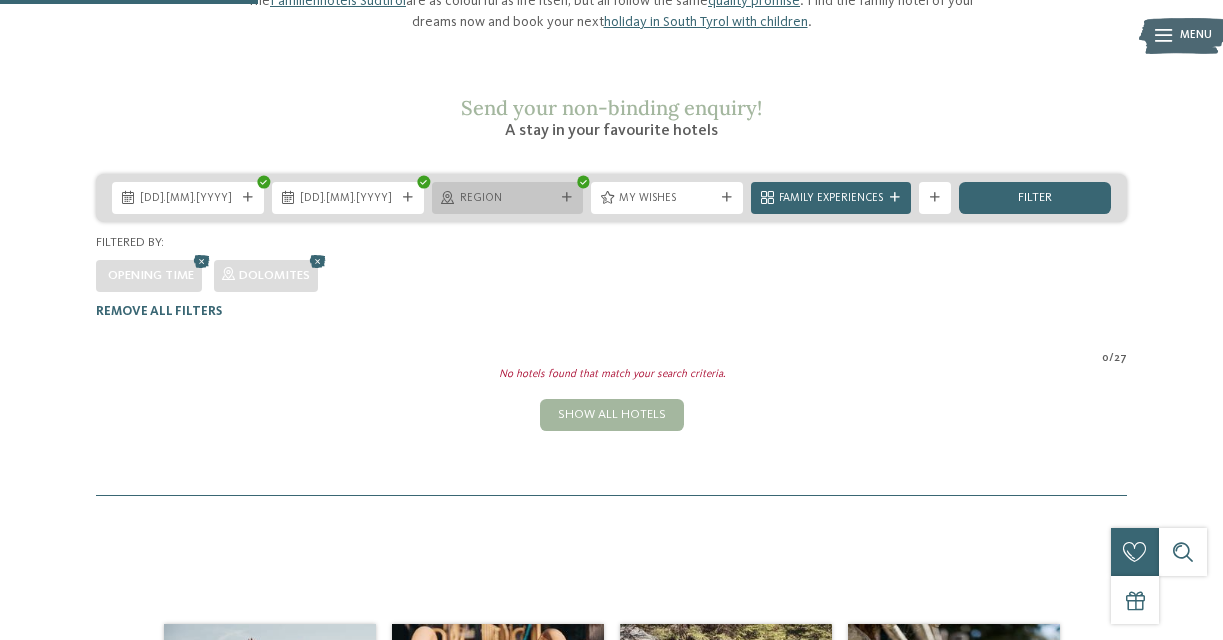 click on "Region" at bounding box center (508, 197) 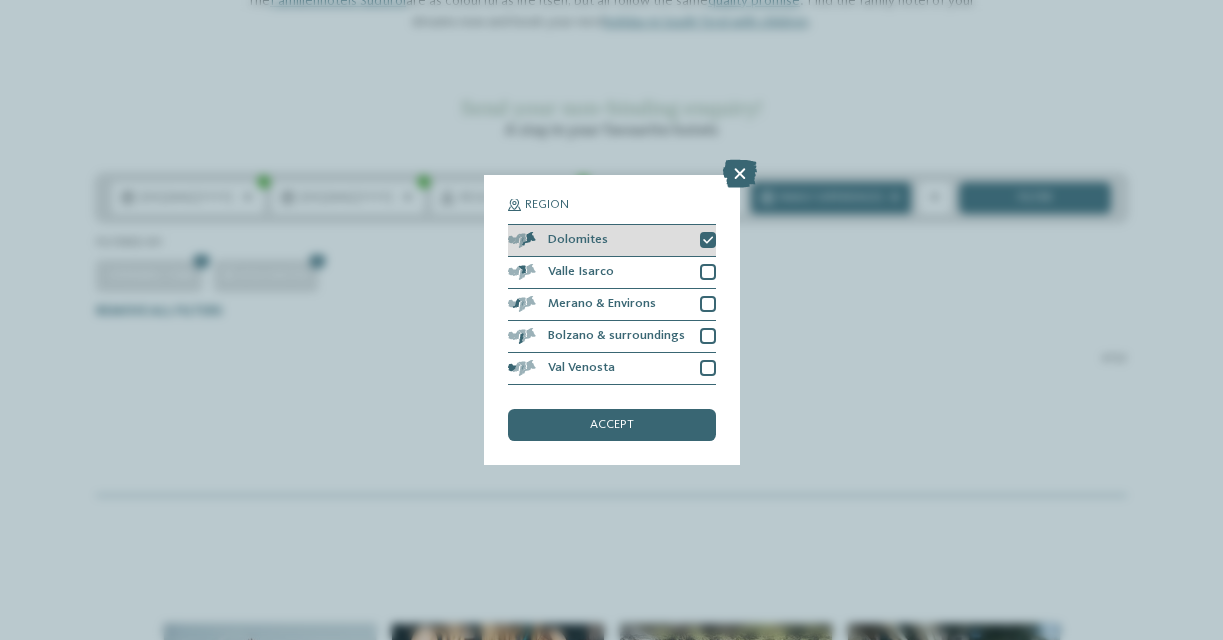 click on "Dolomites" at bounding box center (612, 241) 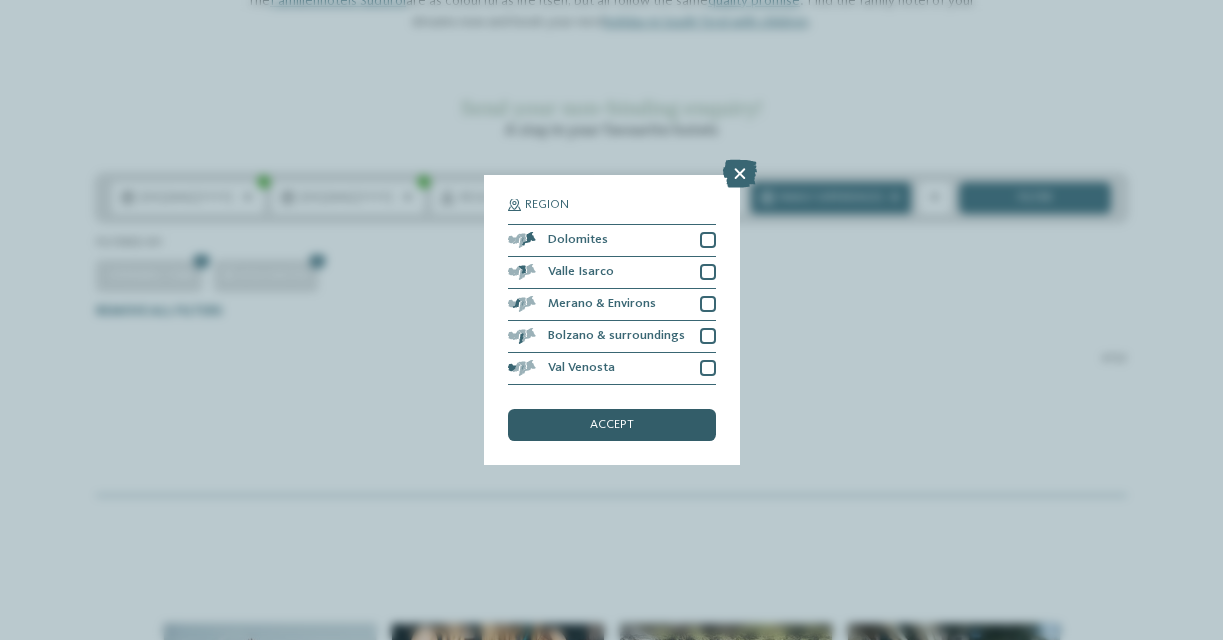 click on "accept" at bounding box center [612, 425] 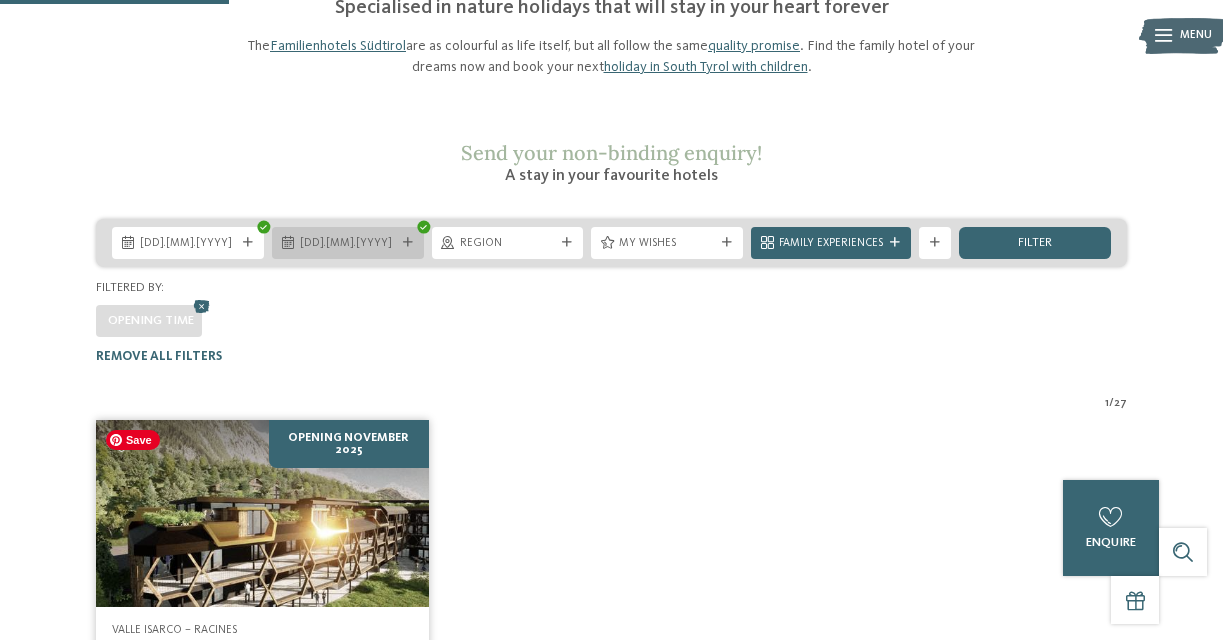 scroll, scrollTop: 113, scrollLeft: 0, axis: vertical 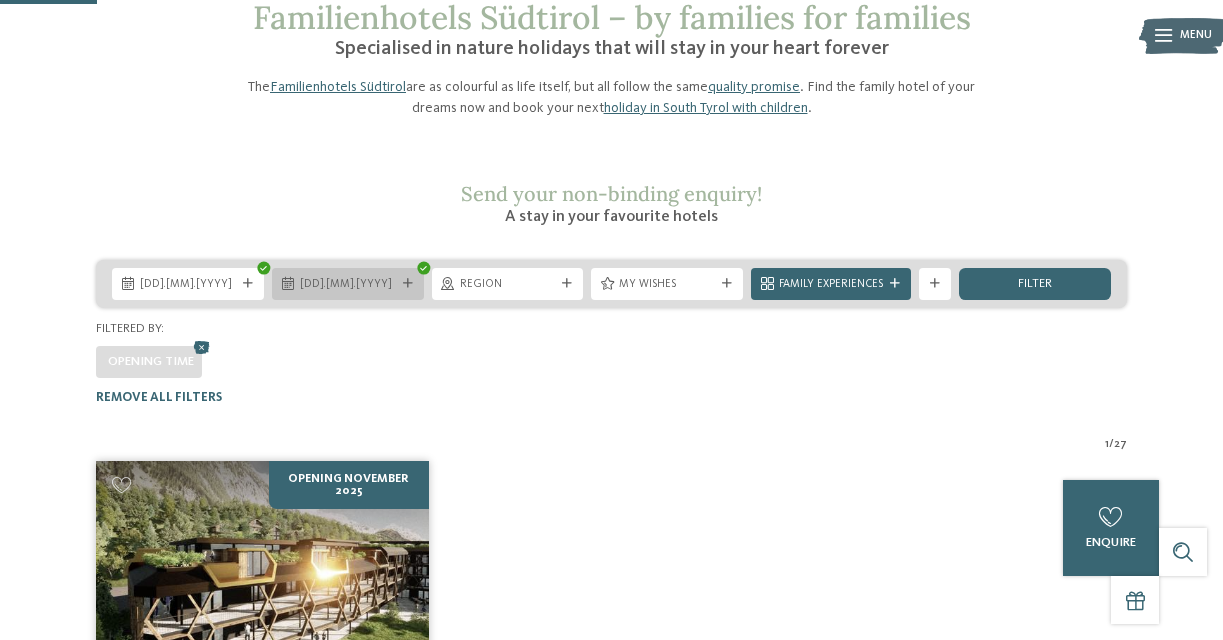 click on "10.07.2026" at bounding box center (348, 285) 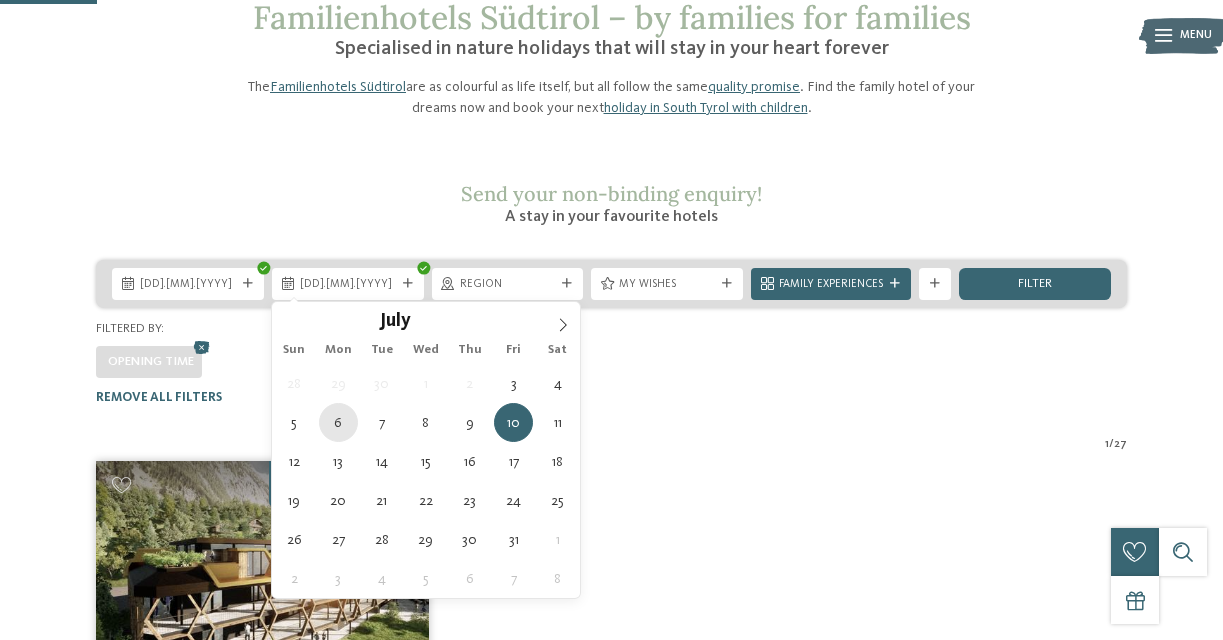 type on "06.07.2026" 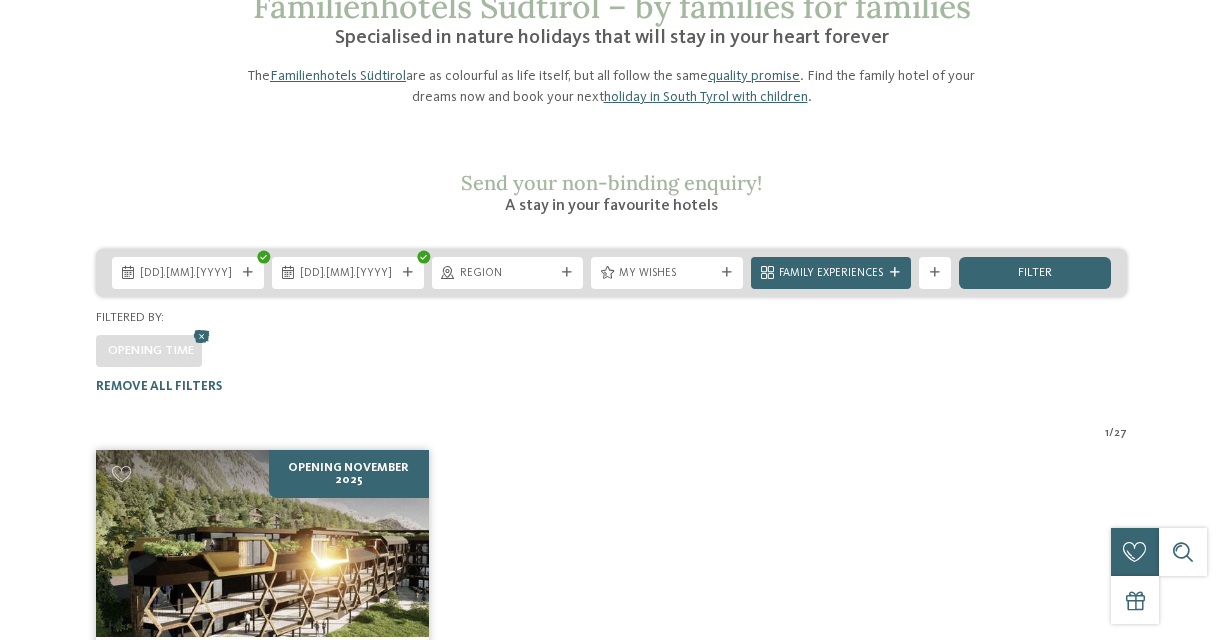 scroll, scrollTop: 0, scrollLeft: 0, axis: both 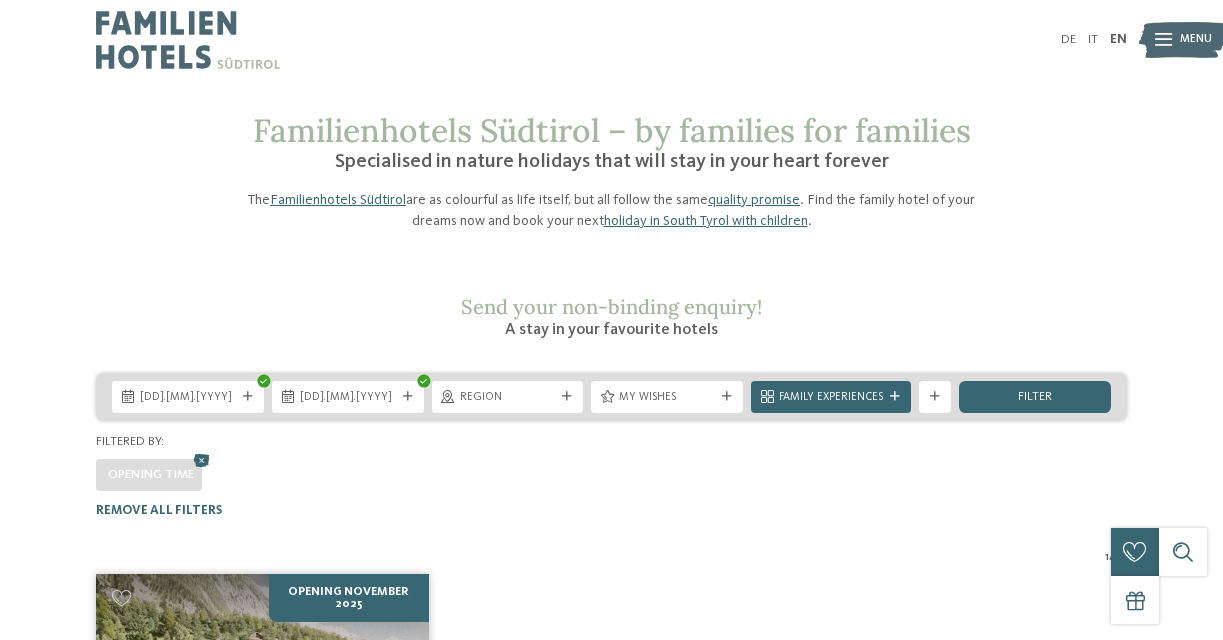 click at bounding box center (188, 40) 